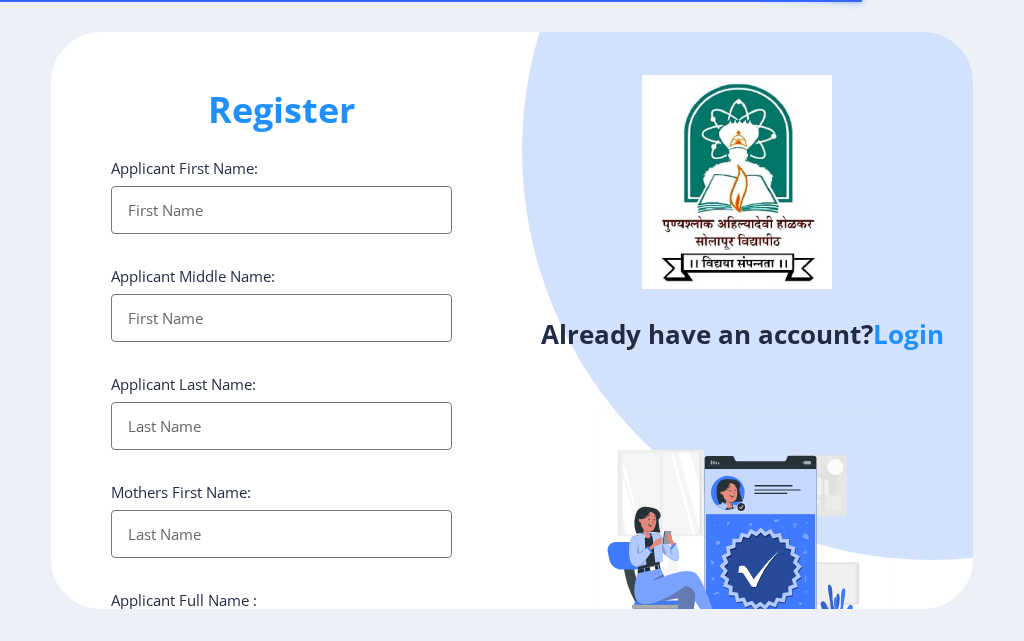 select 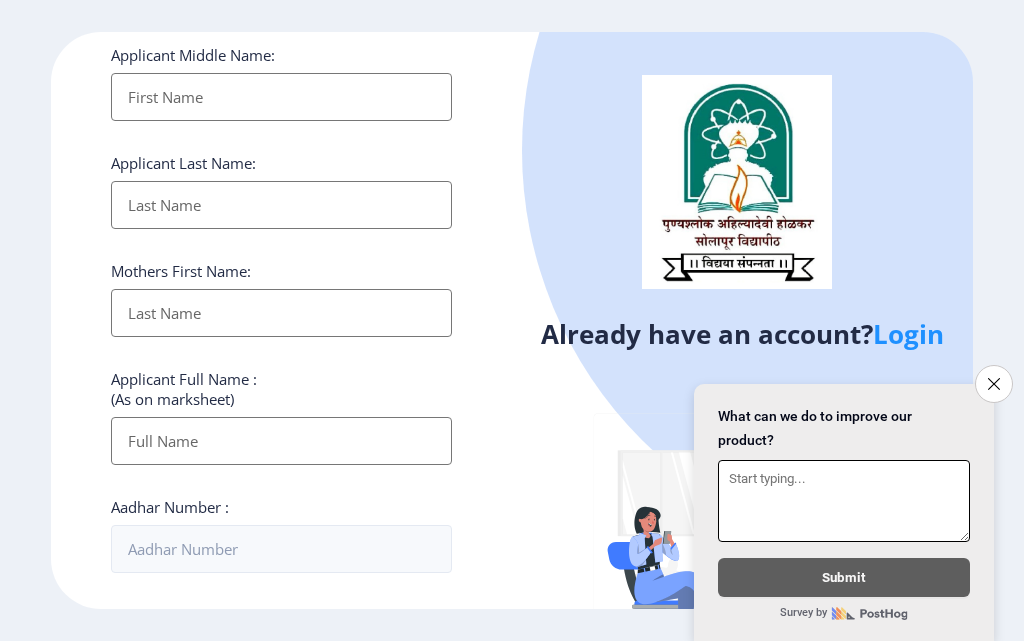 scroll, scrollTop: 500, scrollLeft: 0, axis: vertical 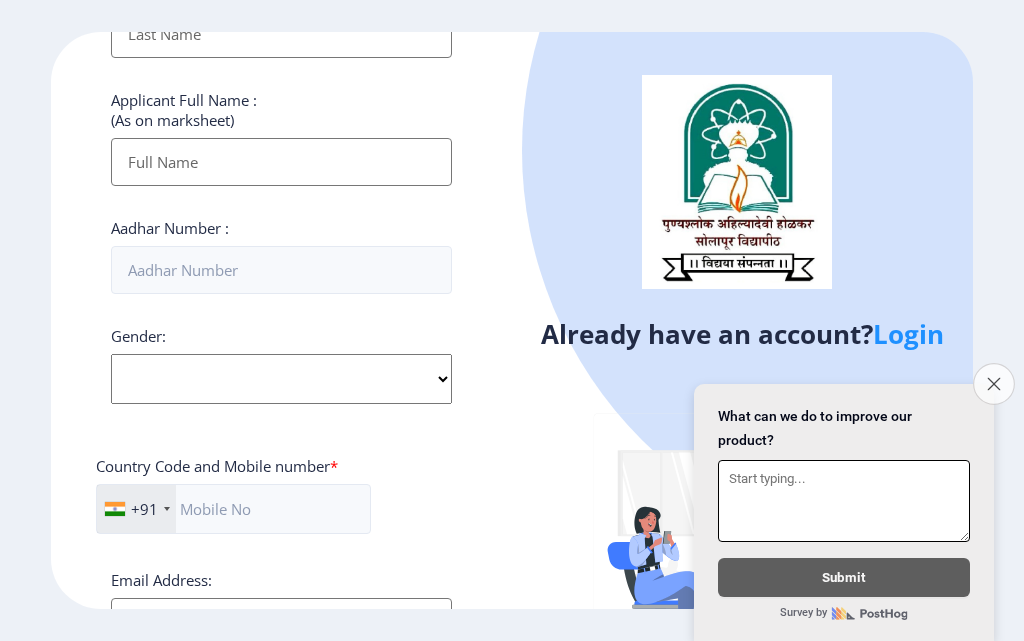 click on "Close survey" 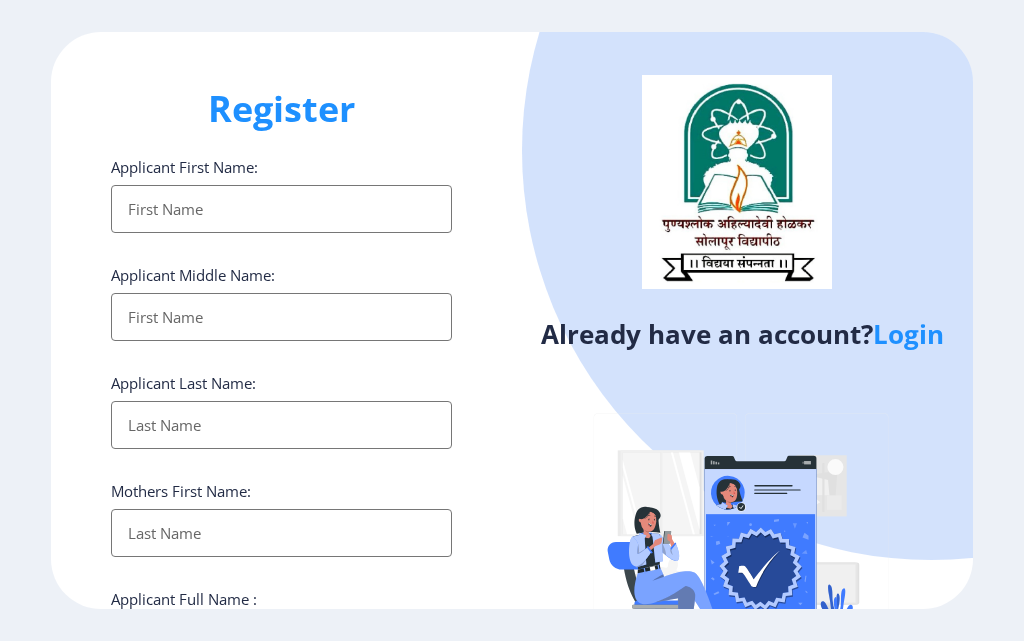 scroll, scrollTop: 0, scrollLeft: 0, axis: both 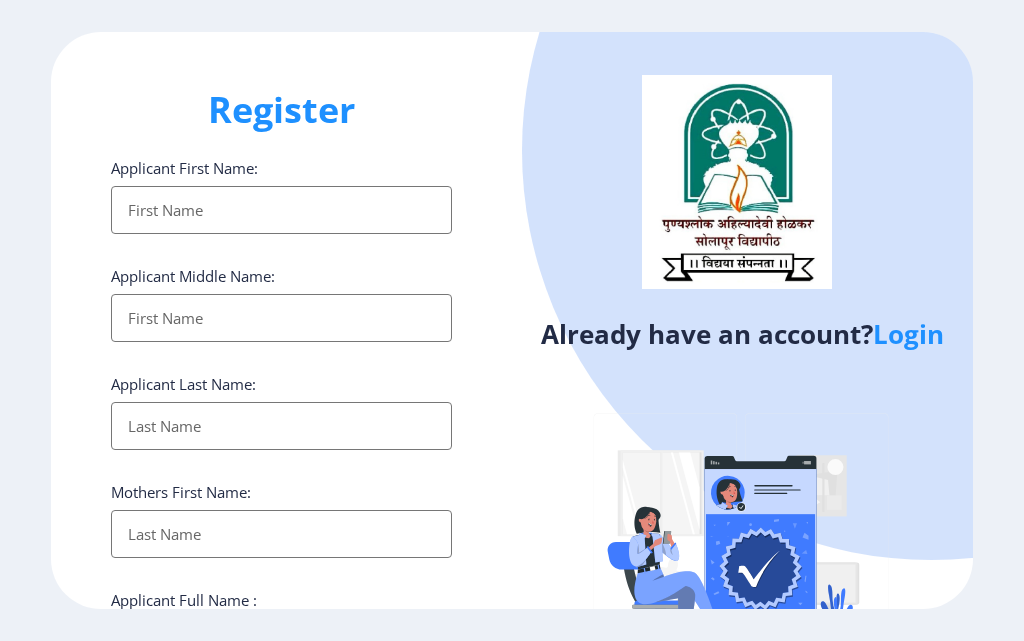 click on "Applicant First Name:" at bounding box center (281, 210) 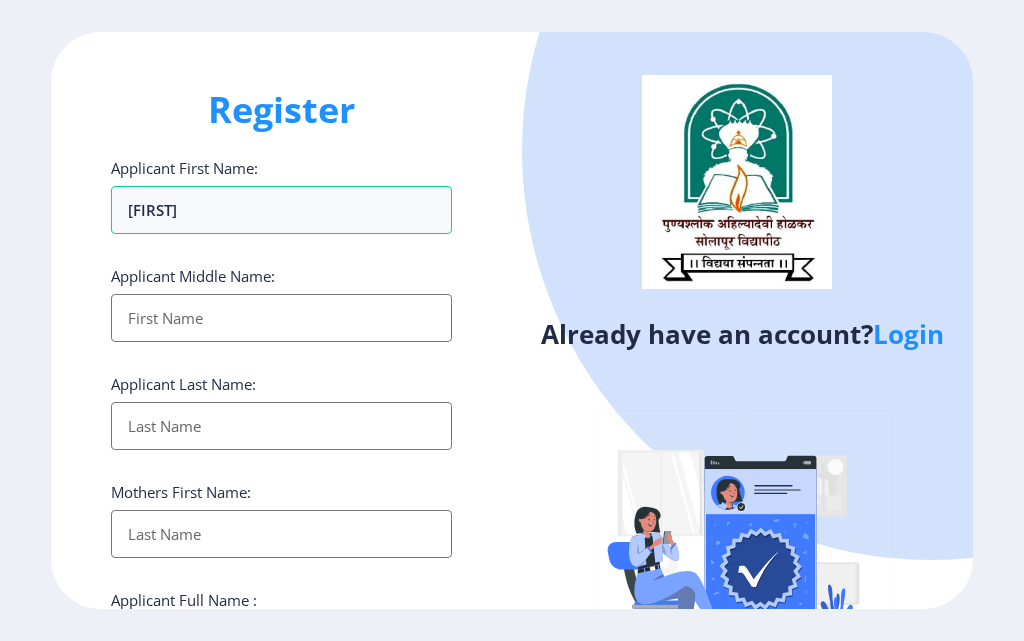 click on "Applicant First Name:" at bounding box center [281, 318] 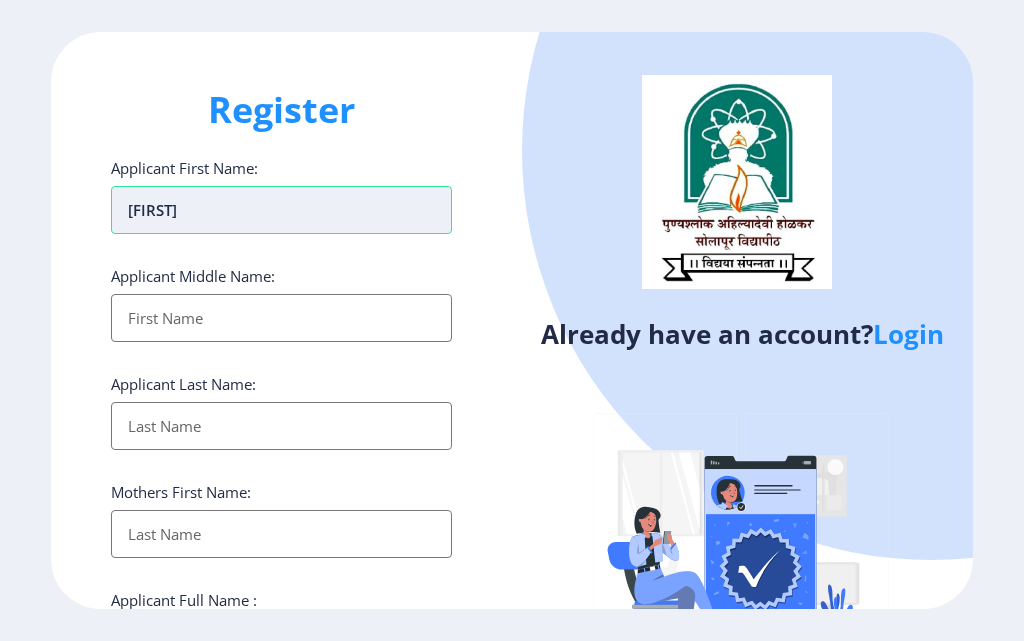 click on "[FIRST]" at bounding box center [281, 210] 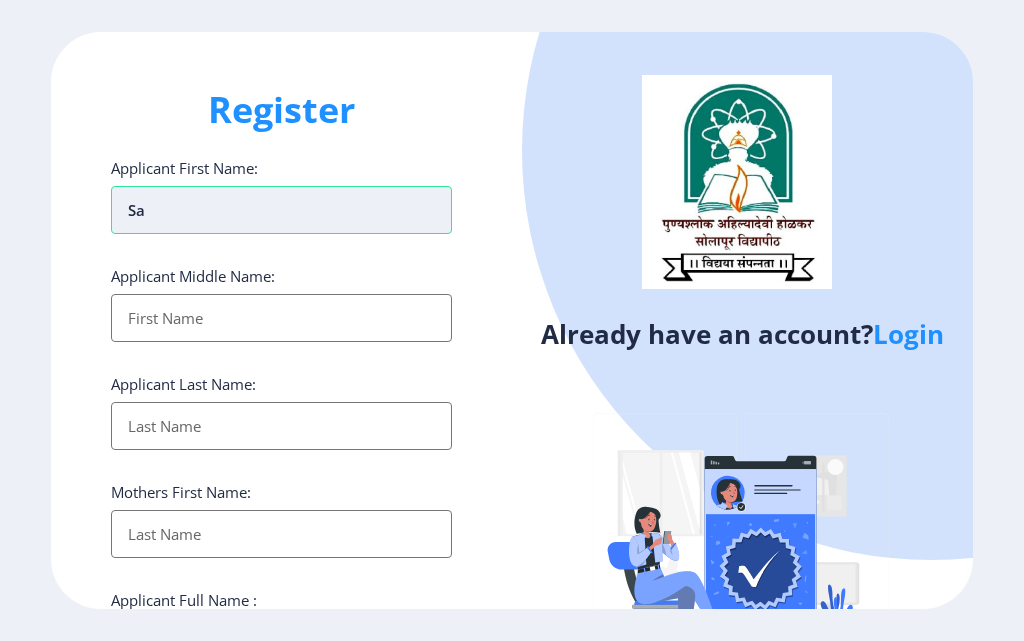 type on "S" 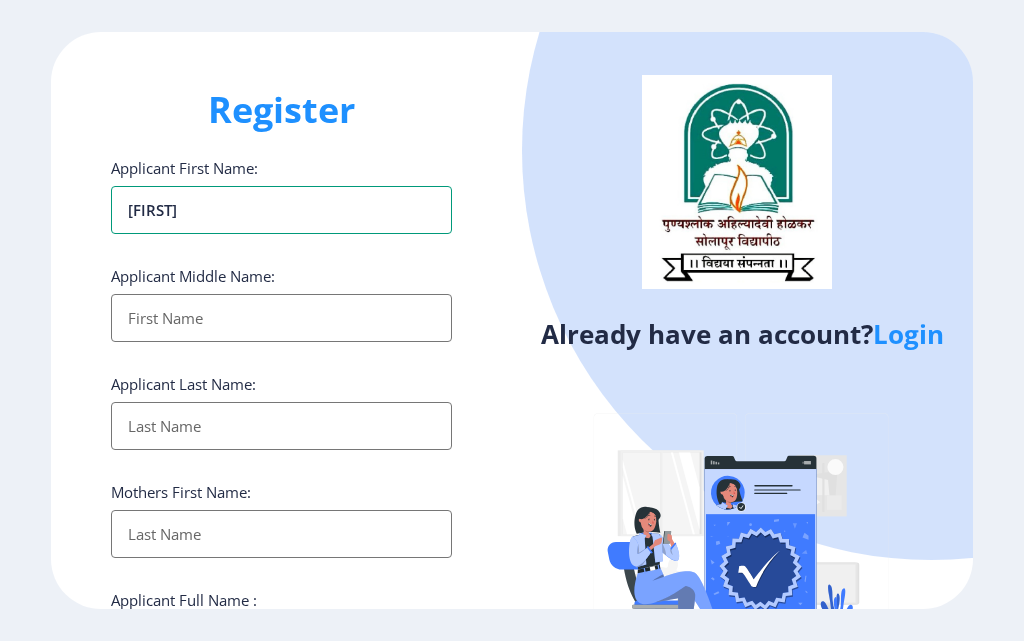 type on "[FIRST]" 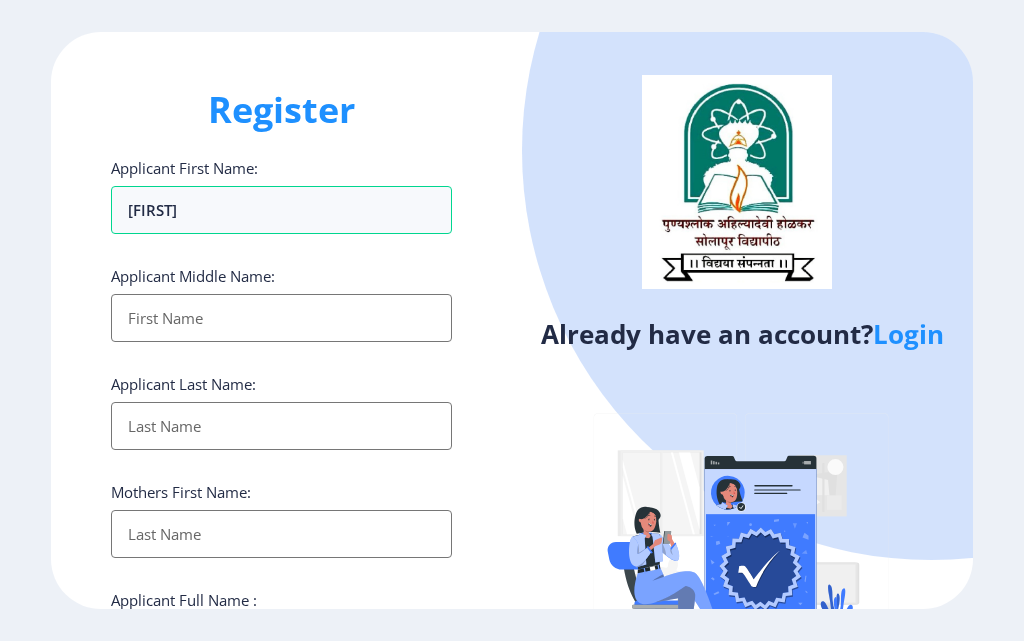 click on "Applicant First Name:" at bounding box center (281, 318) 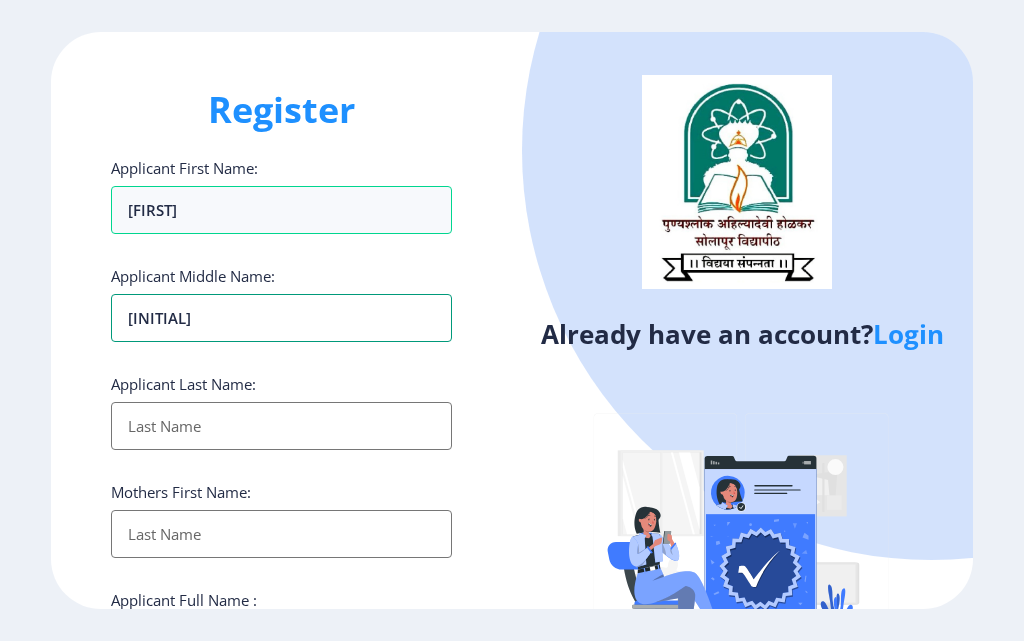 type on "[INITIAL]" 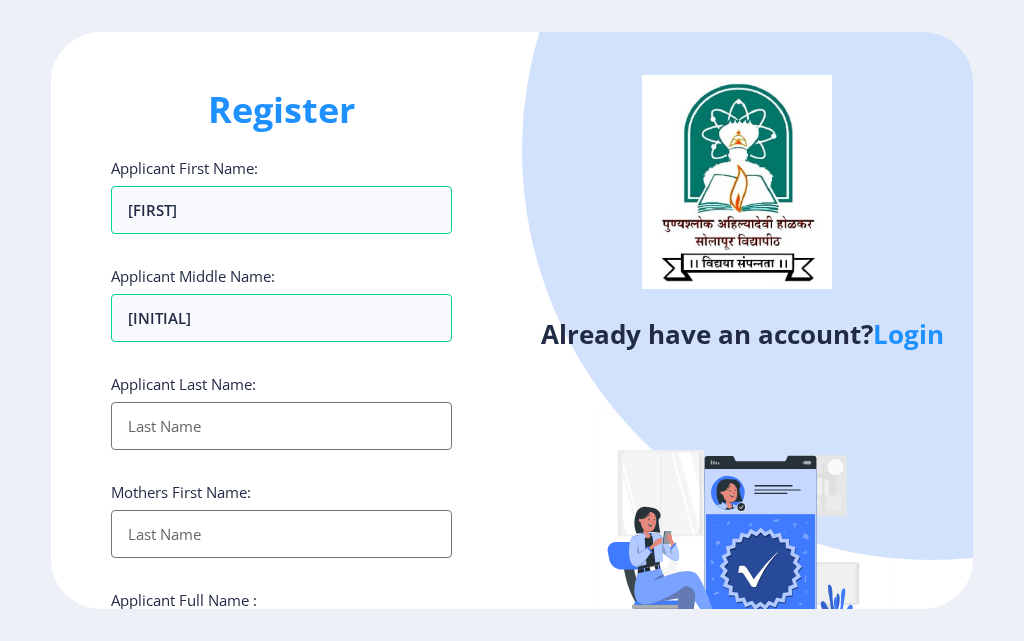 click on "Applicant First Name:" at bounding box center [281, 426] 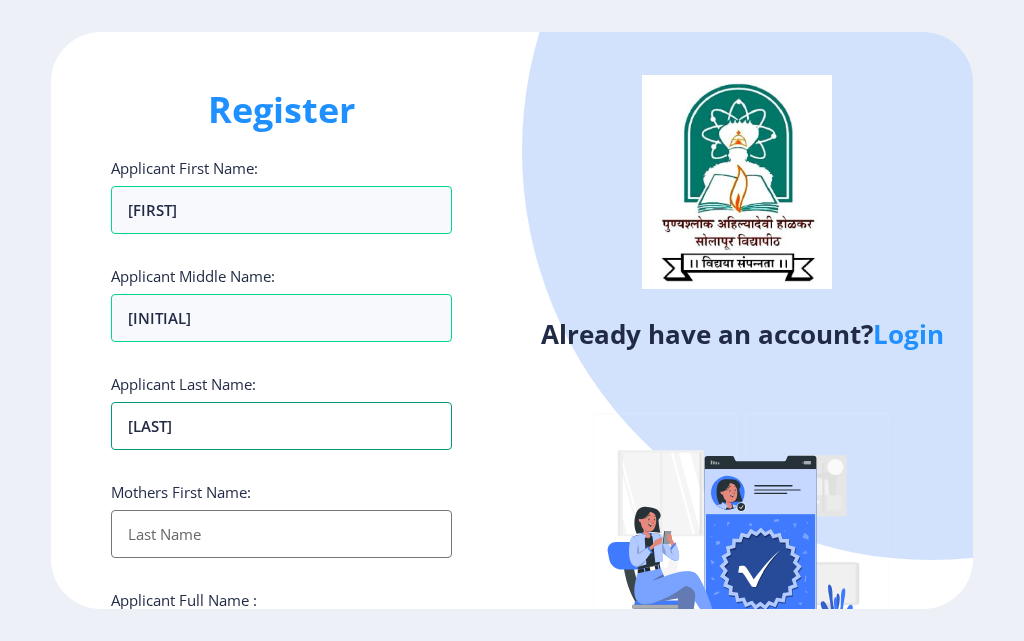 type on "[LAST]" 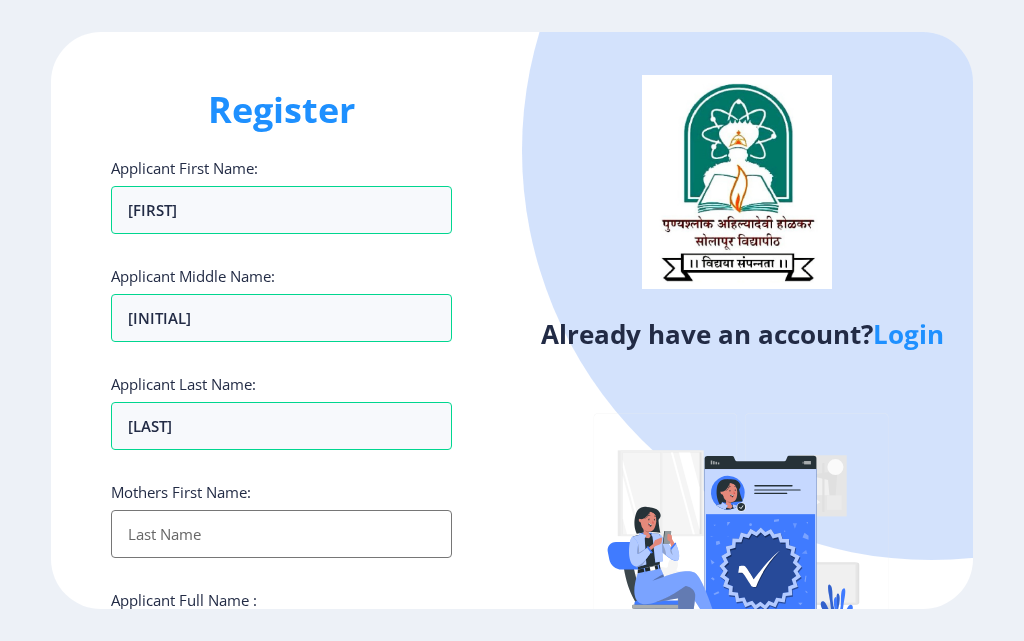 click on "Applicant First Name:" at bounding box center [281, 534] 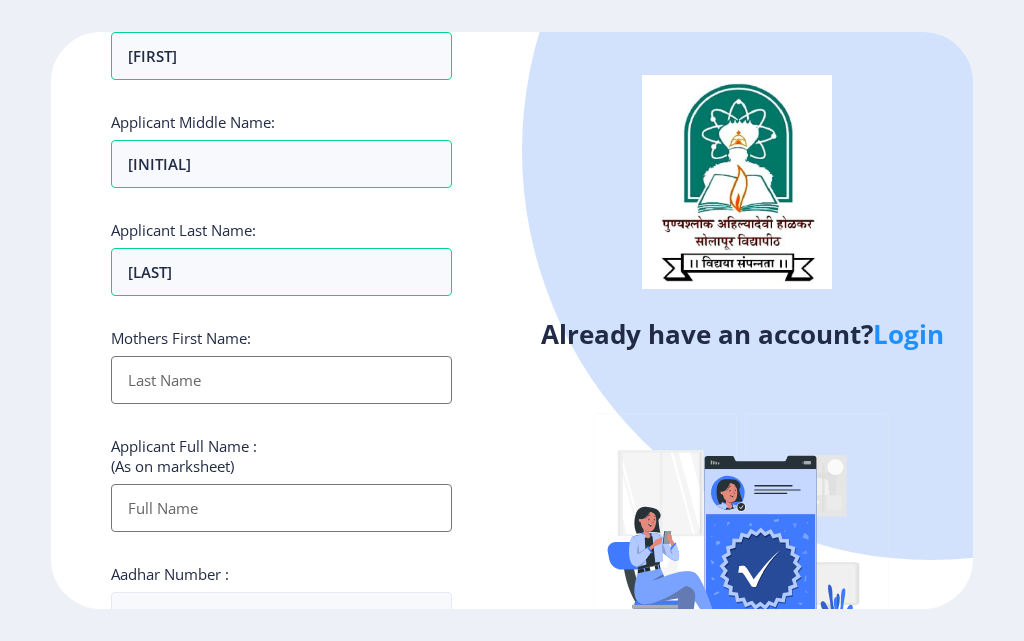 scroll, scrollTop: 200, scrollLeft: 0, axis: vertical 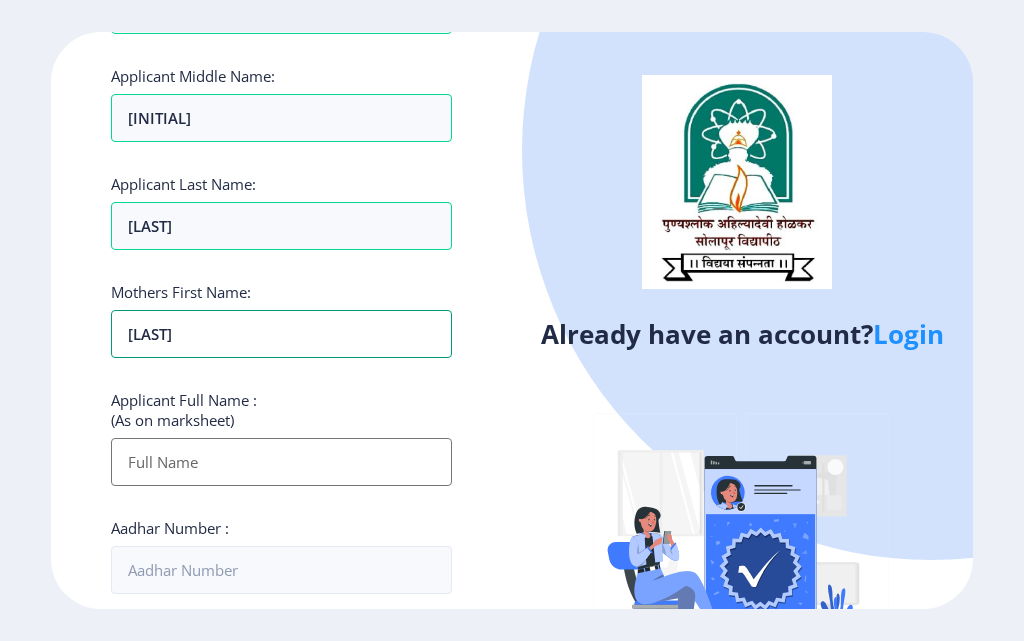 type on "[LAST]" 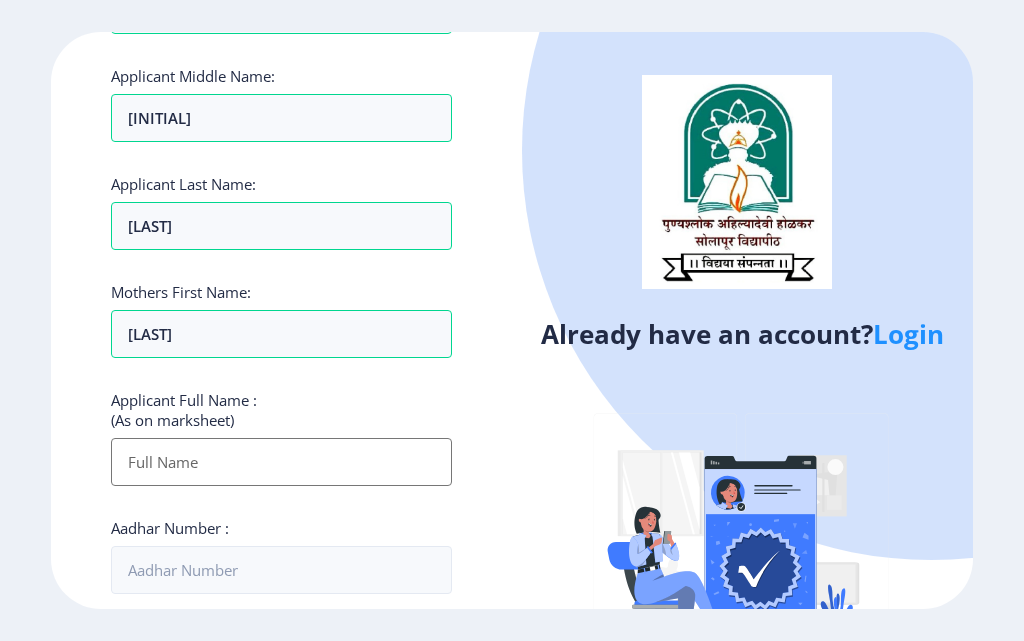 click on "Applicant First Name:" at bounding box center (281, 462) 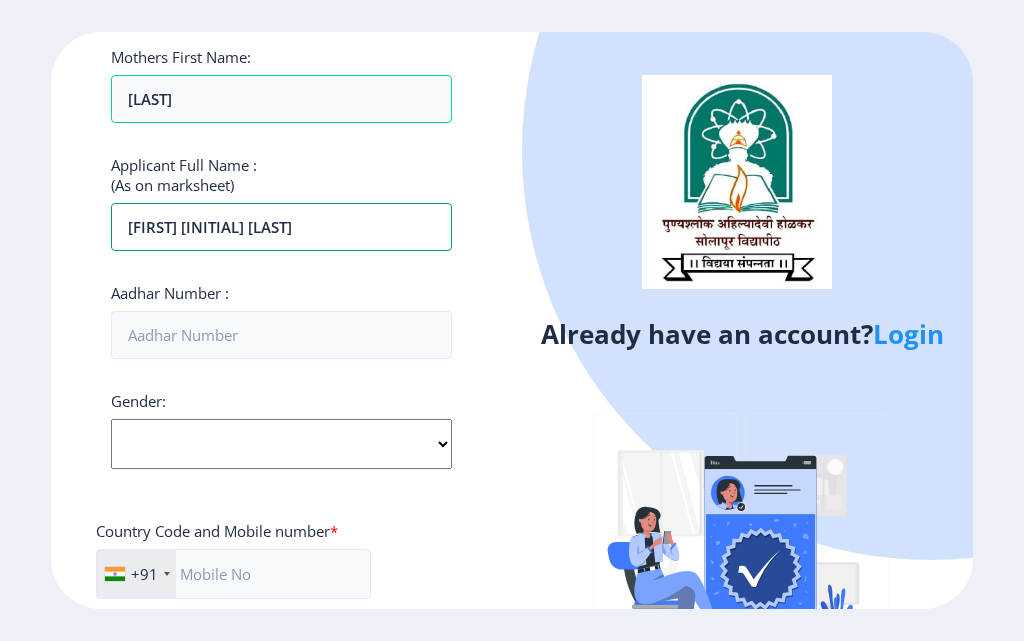 scroll, scrollTop: 400, scrollLeft: 0, axis: vertical 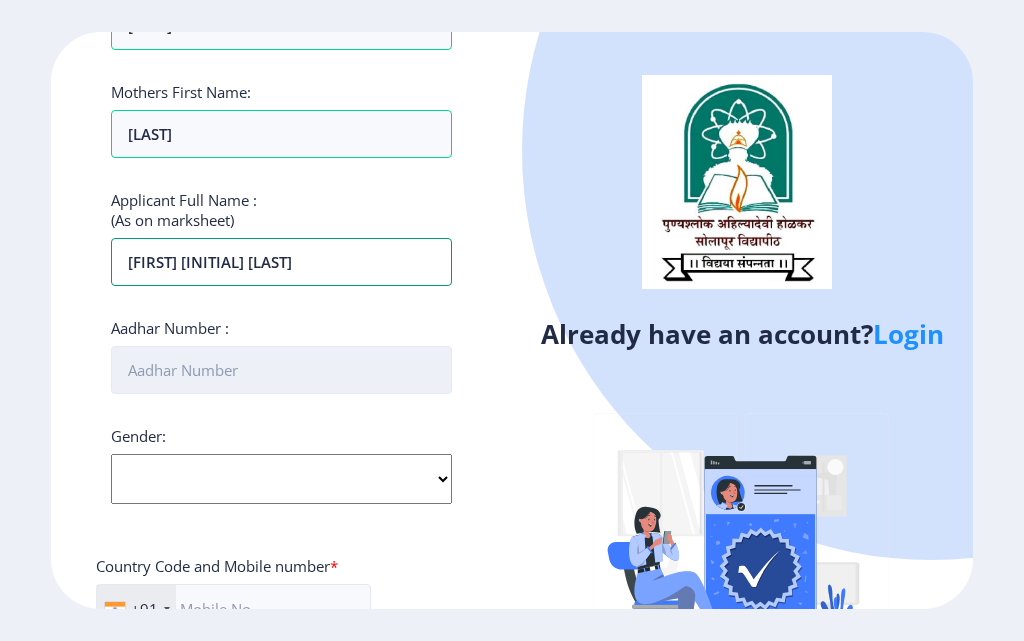 type on "[FIRST] [INITIAL] [LAST]" 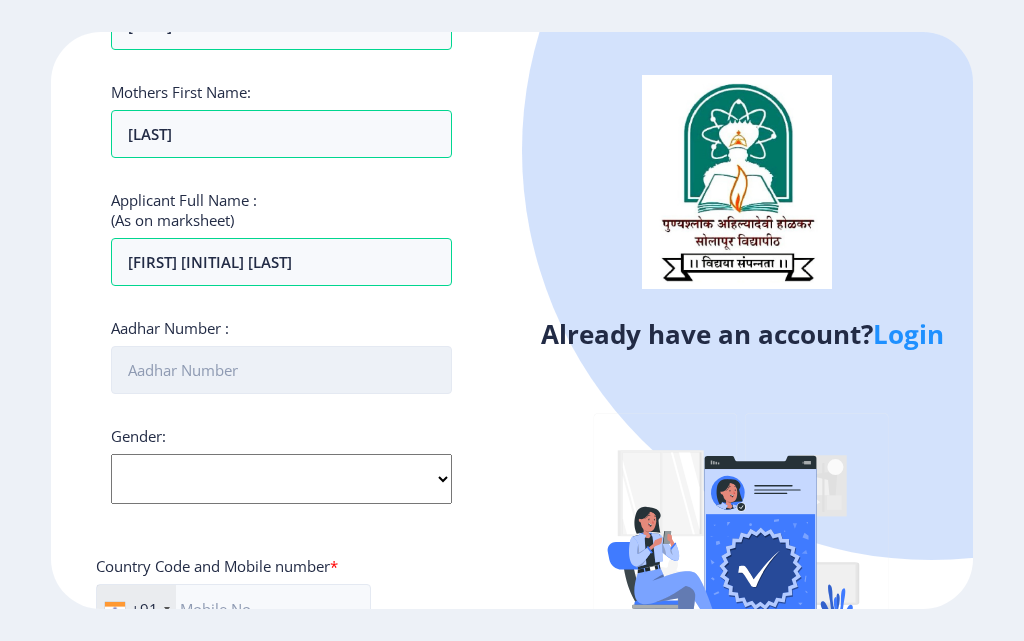 click on "Aadhar Number :" at bounding box center [281, 370] 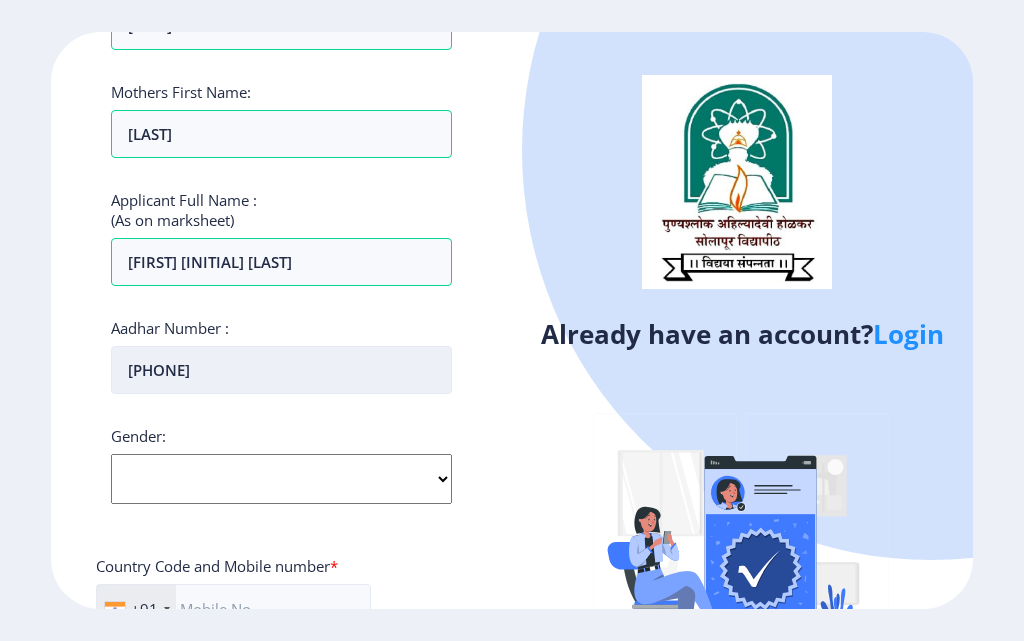 click on "[PHONE]" at bounding box center [281, 370] 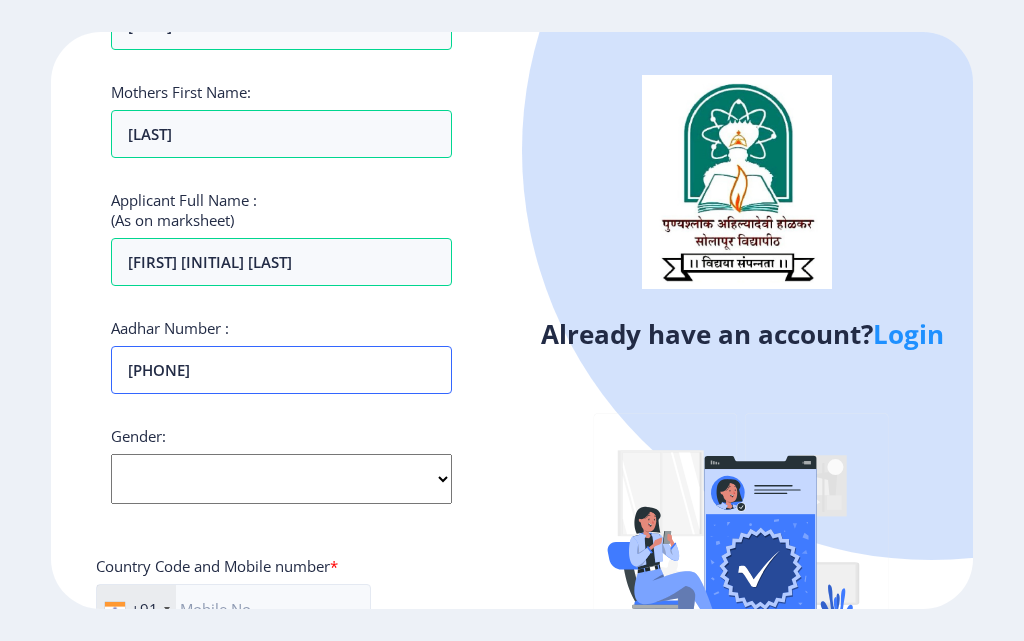 type on "[PHONE]" 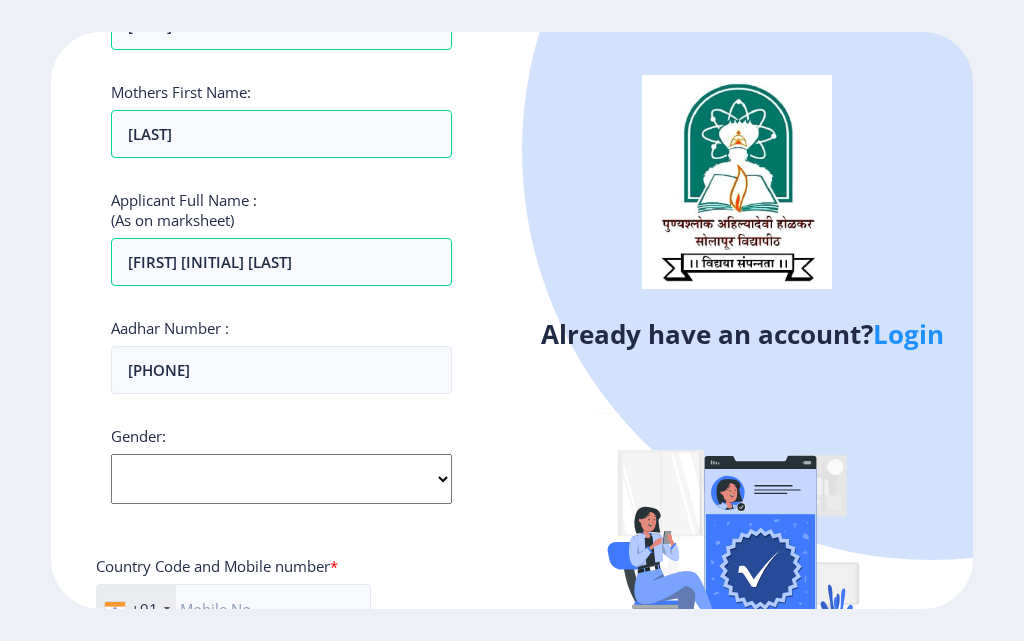 click on "Select Gender Male Female Other" 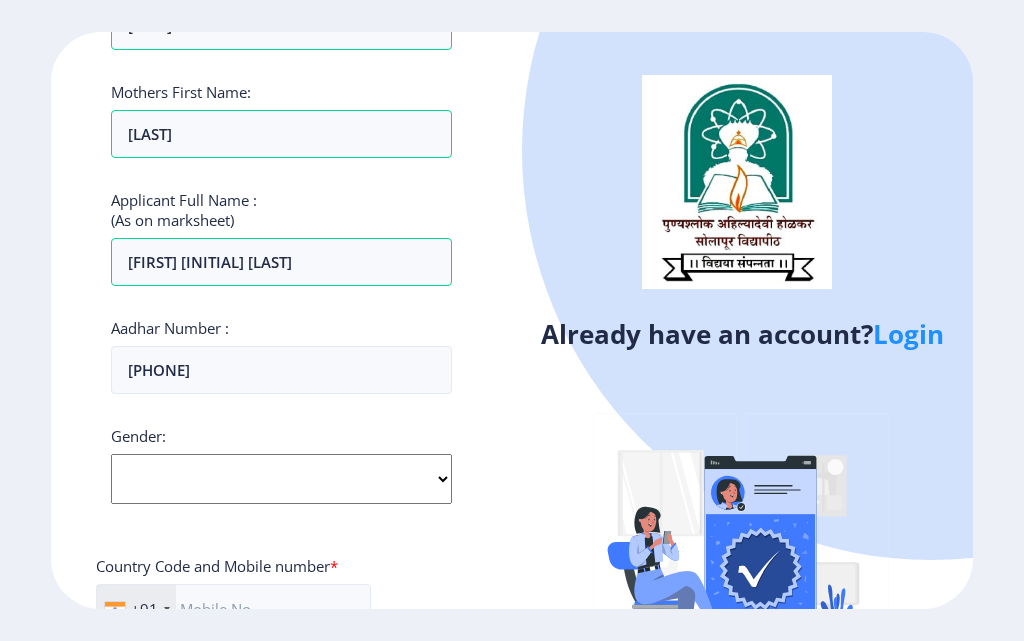 select on "Male" 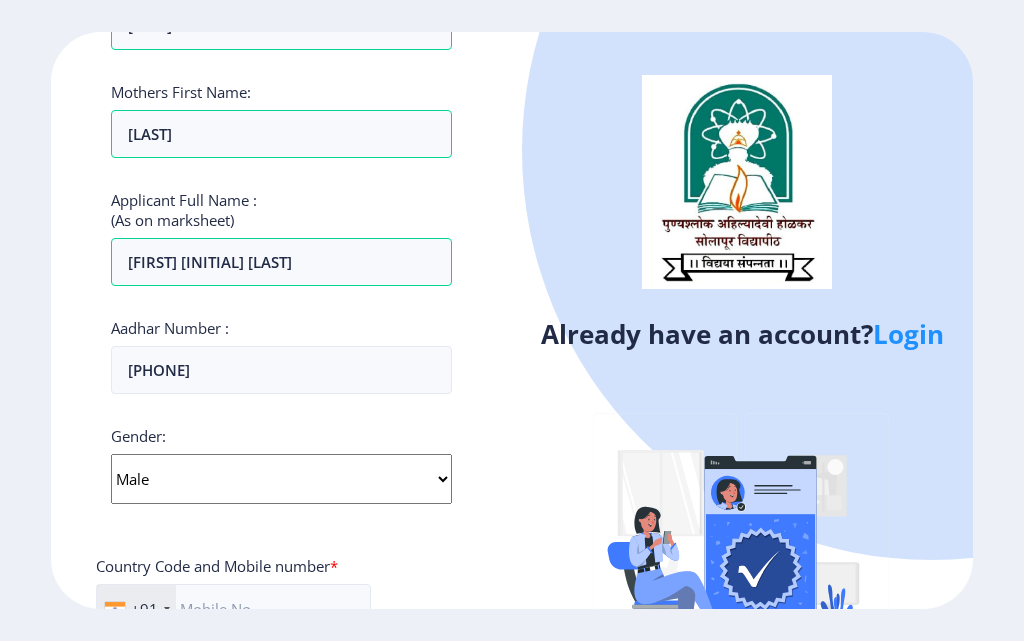 click on "Select Gender Male Female Other" 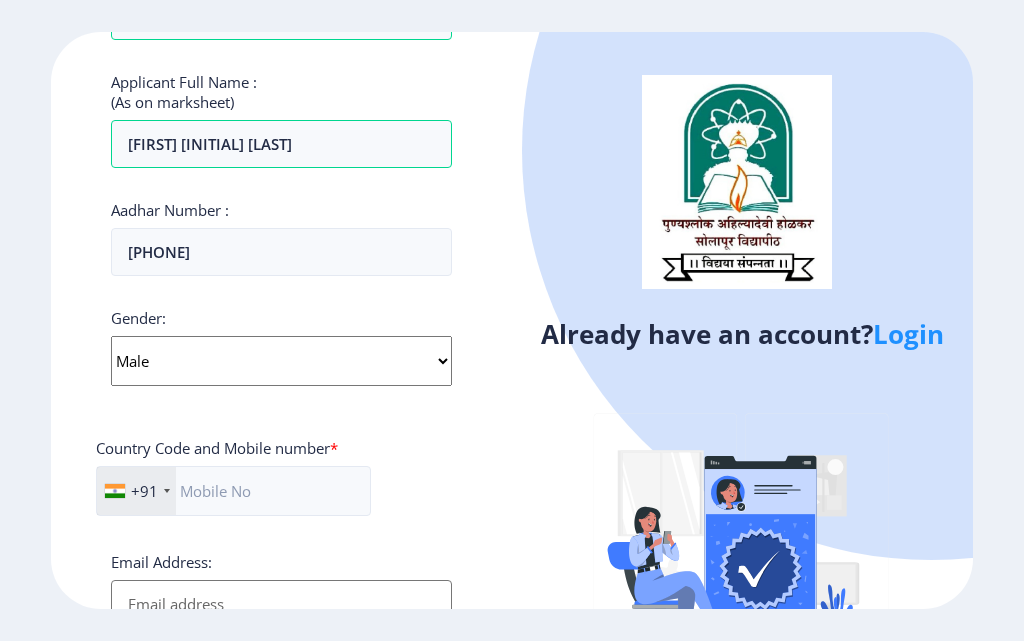 scroll, scrollTop: 815, scrollLeft: 0, axis: vertical 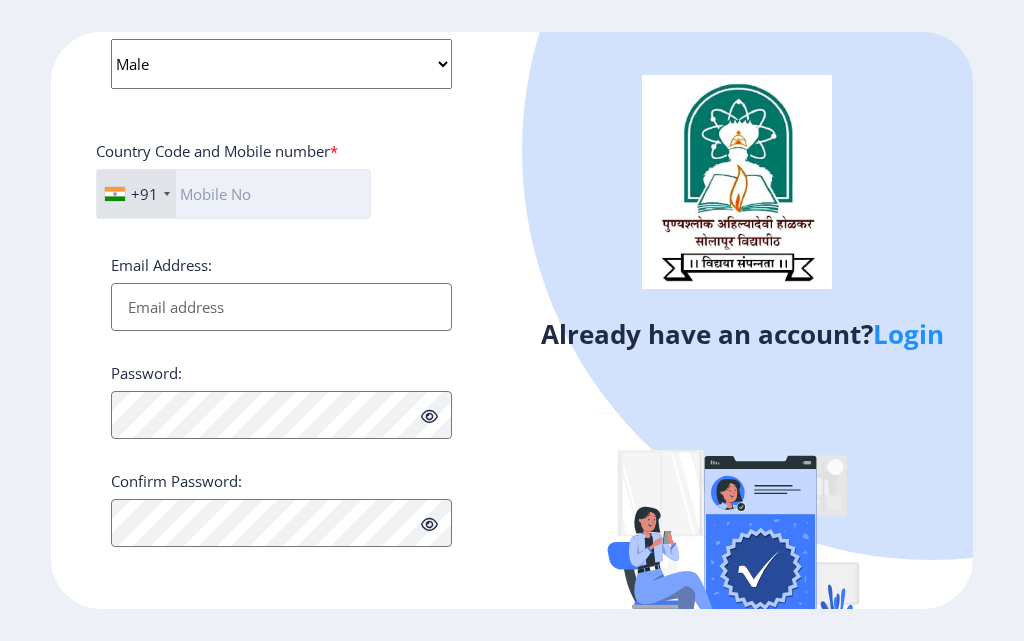 click 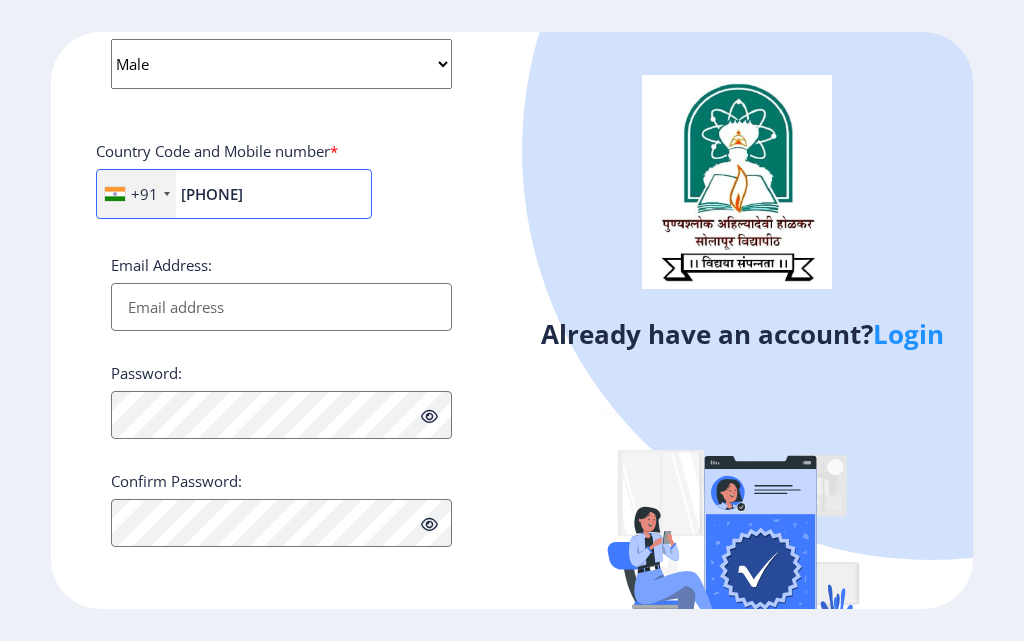type on "[PHONE]" 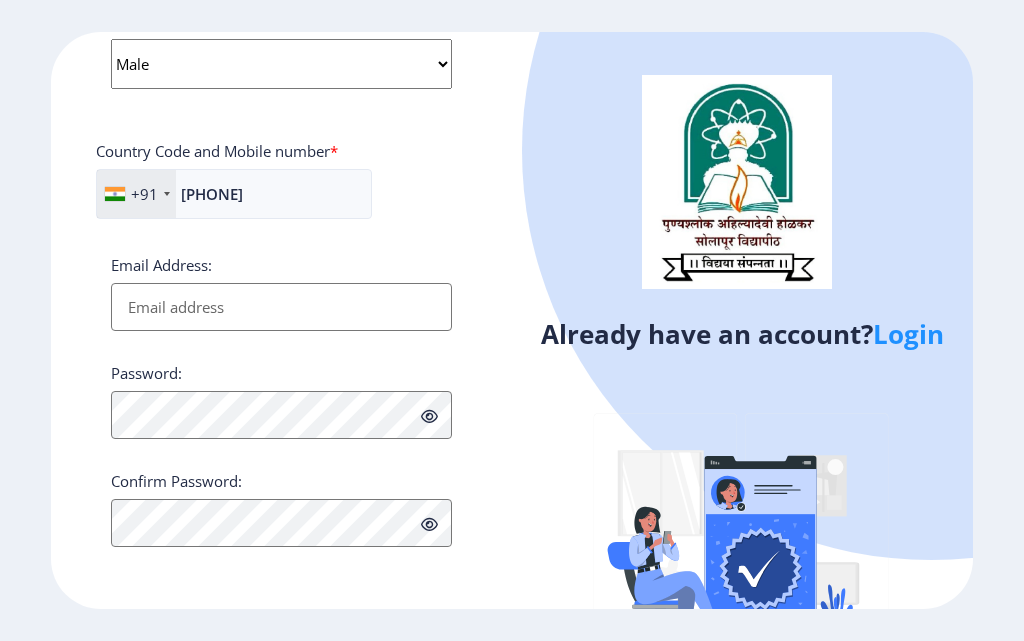 drag, startPoint x: 250, startPoint y: 307, endPoint x: 253, endPoint y: 317, distance: 10.440307 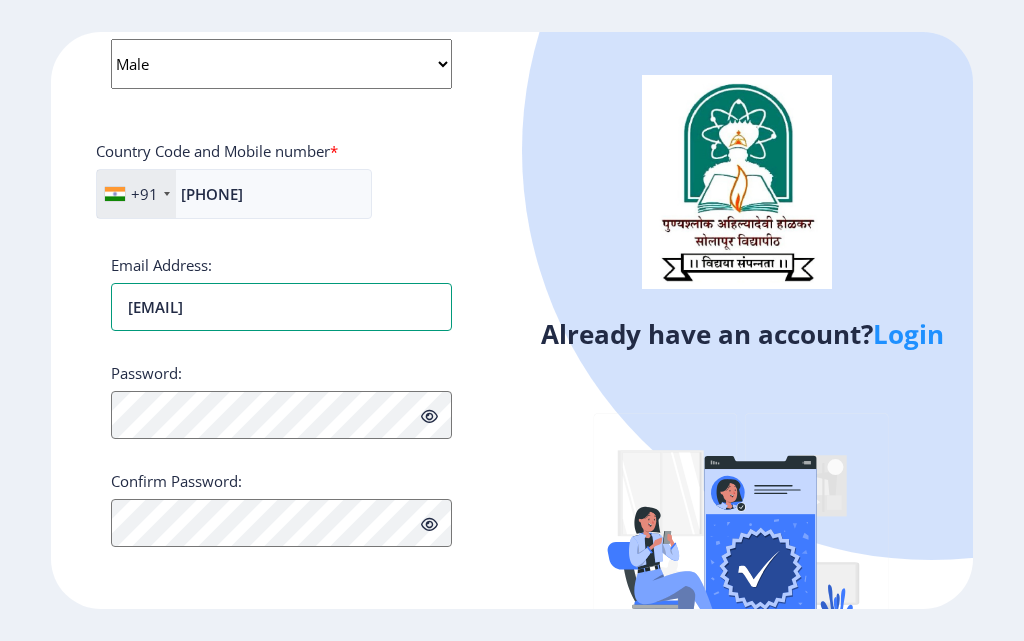 type on "[EMAIL]" 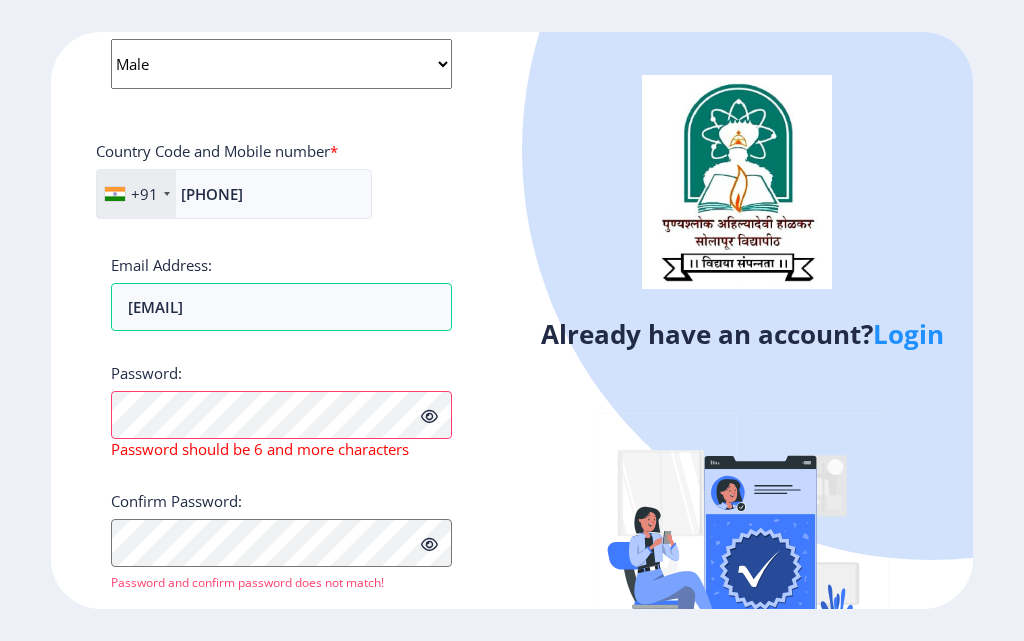 click 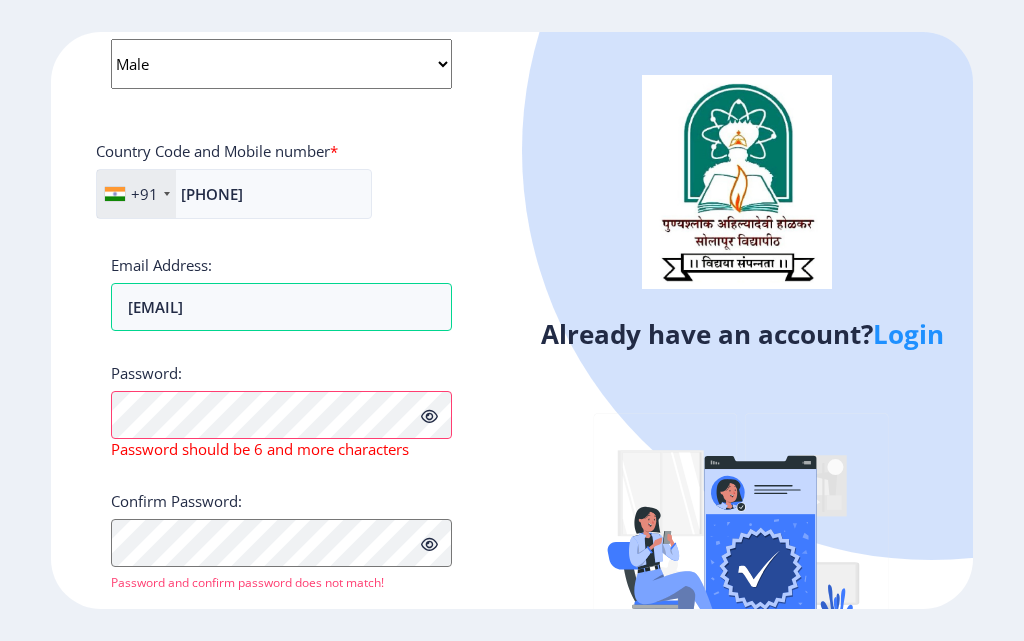 click 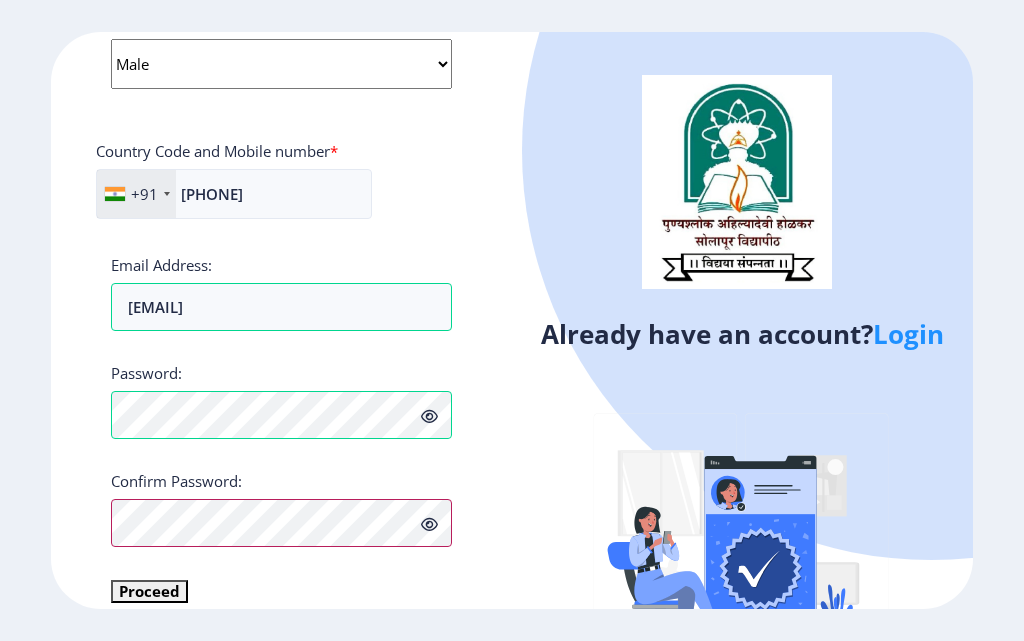scroll, scrollTop: 839, scrollLeft: 0, axis: vertical 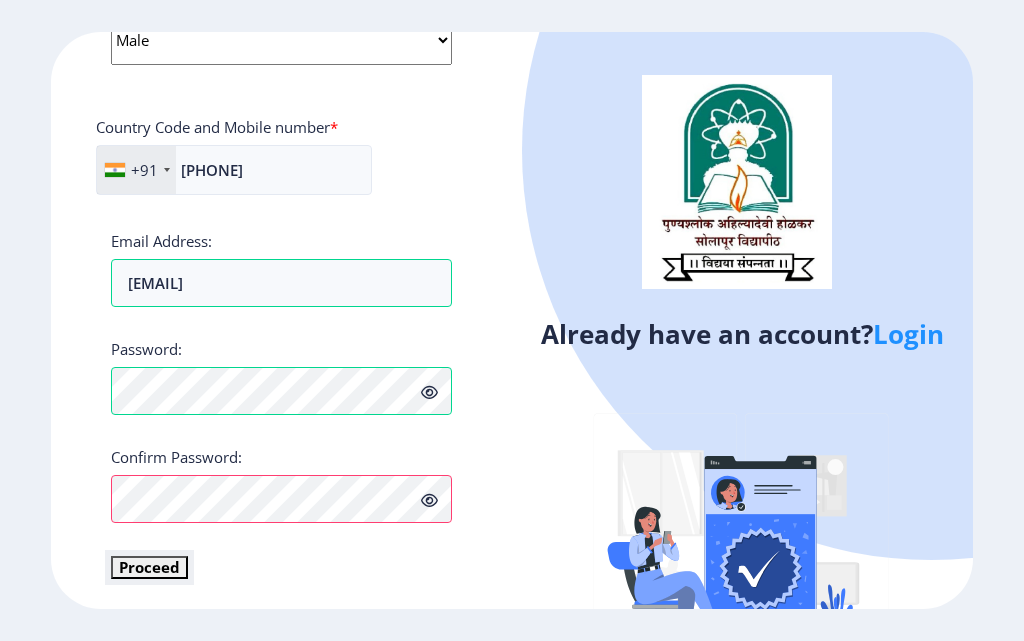 click on "Proceed" 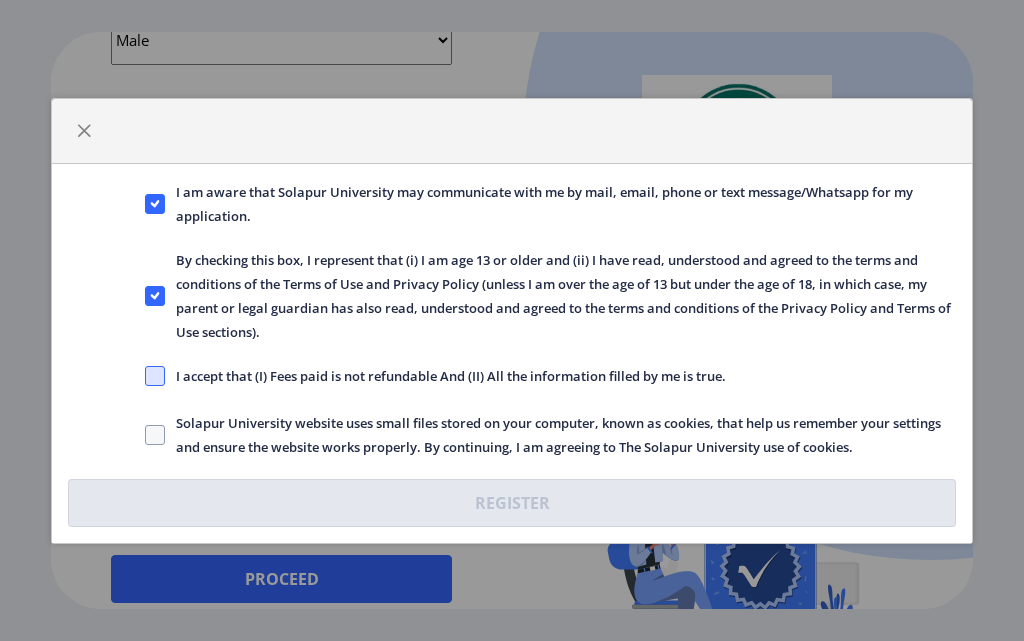click 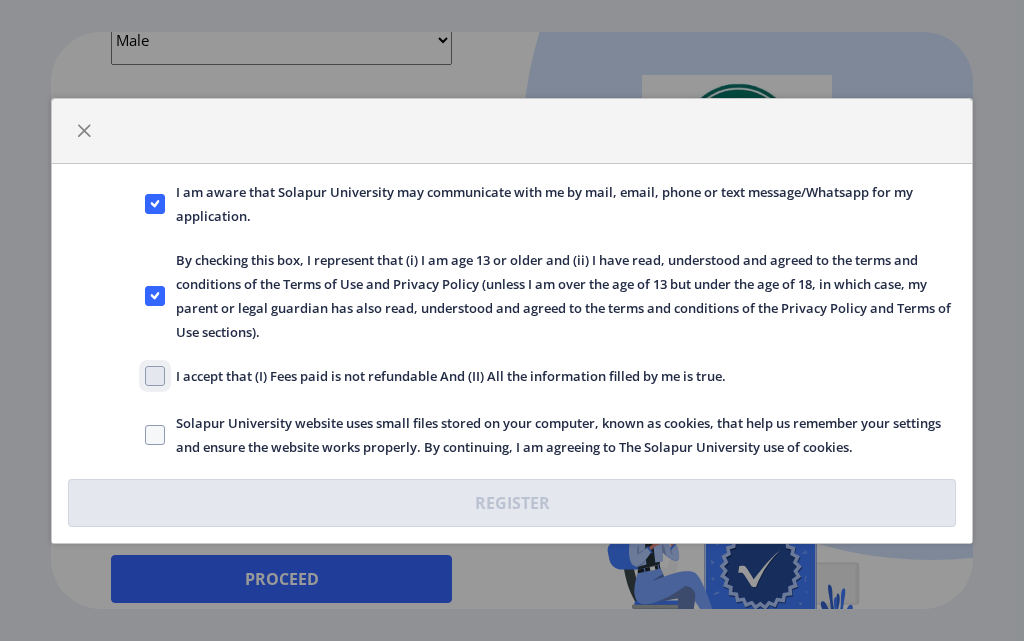 click on "I accept that (I) Fees paid is not refundable And (II) All the information filled by me is true." 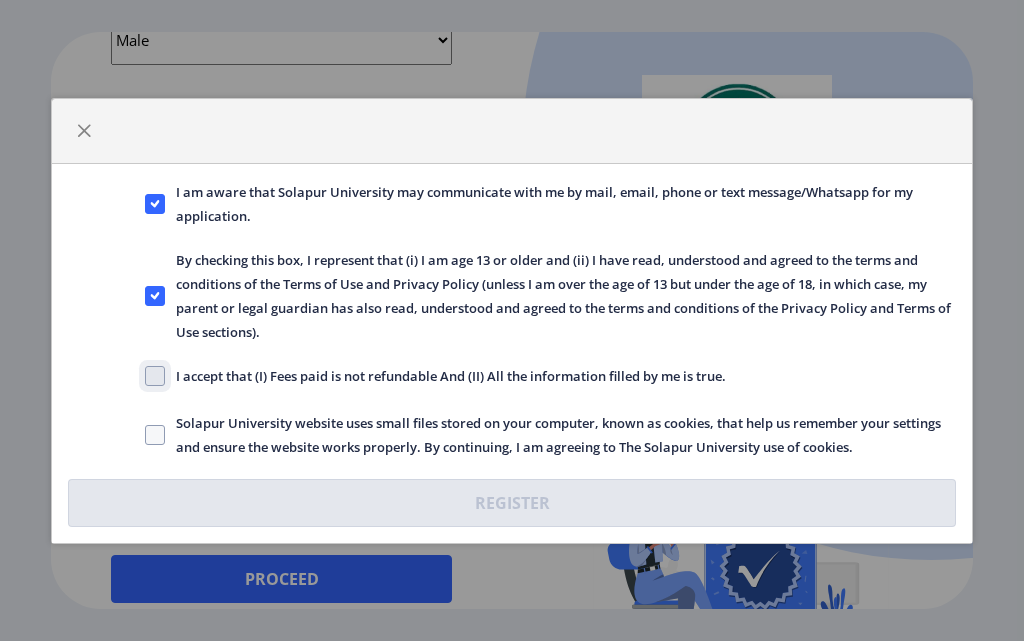checkbox on "true" 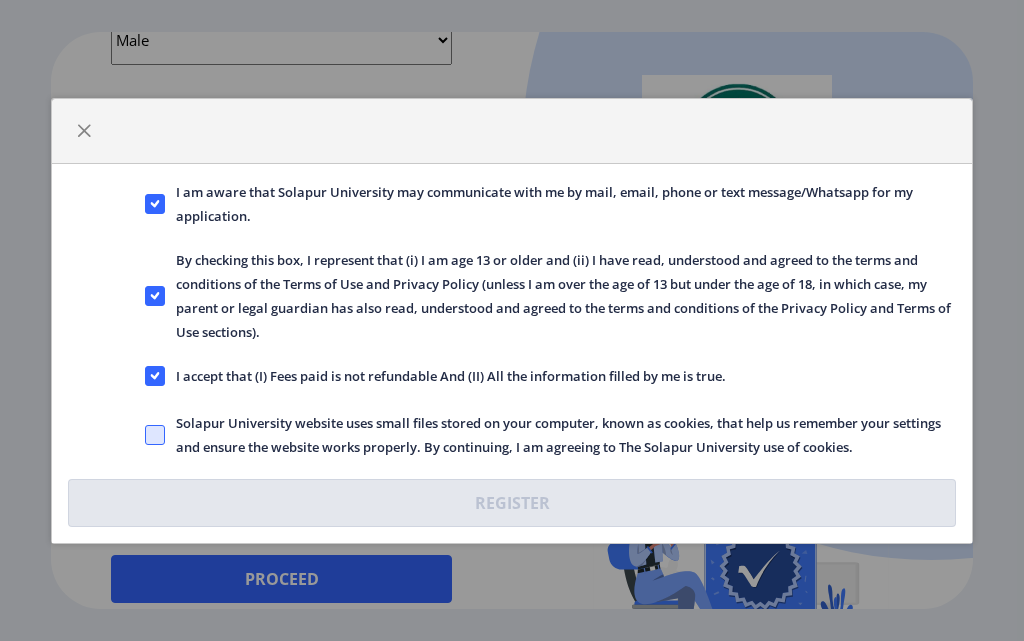 click 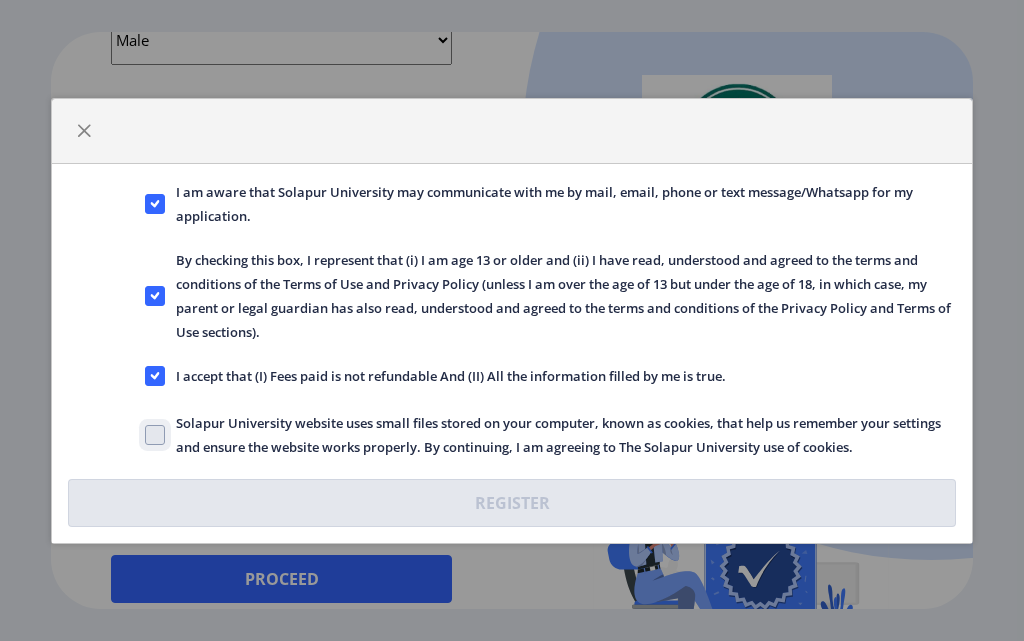 click on "Solapur University website uses small files stored on your computer, known as cookies, that help us remember your settings and ensure the website works properly. By continuing, I am agreeing to The Solapur University use of cookies." 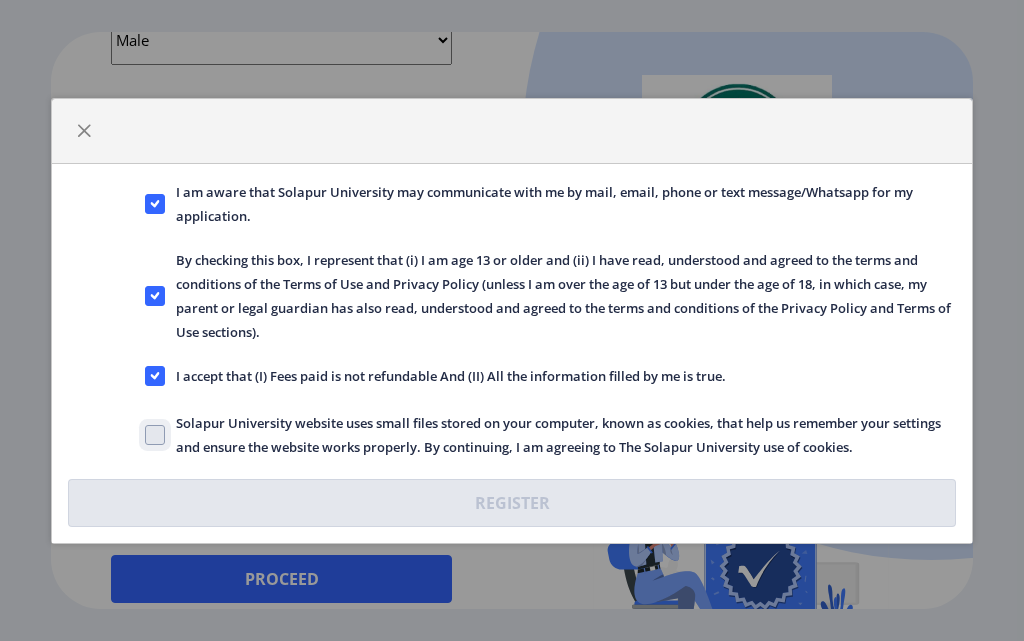 checkbox on "true" 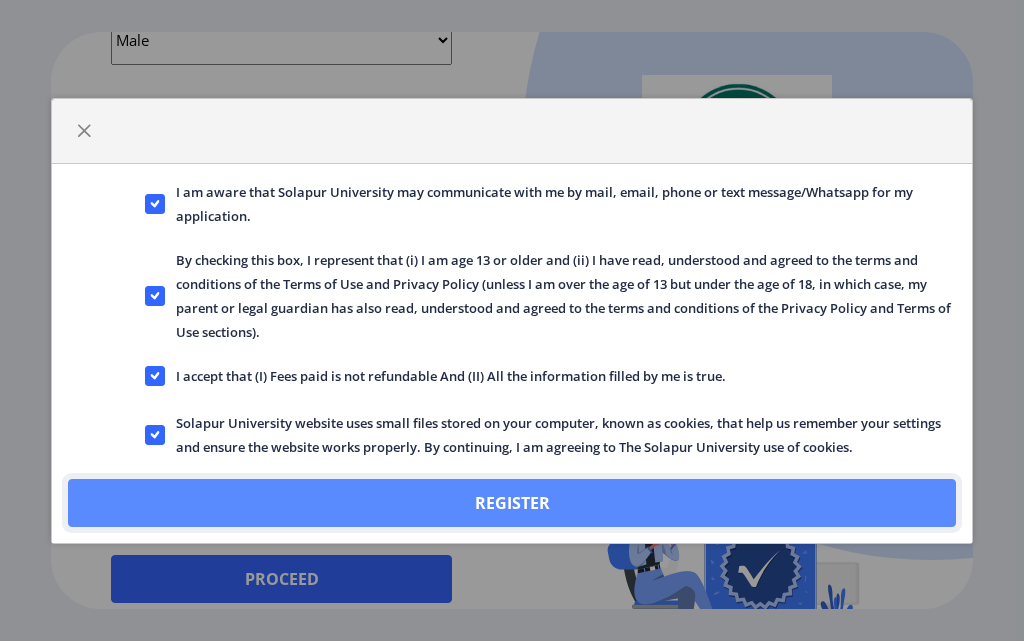click on "Register" 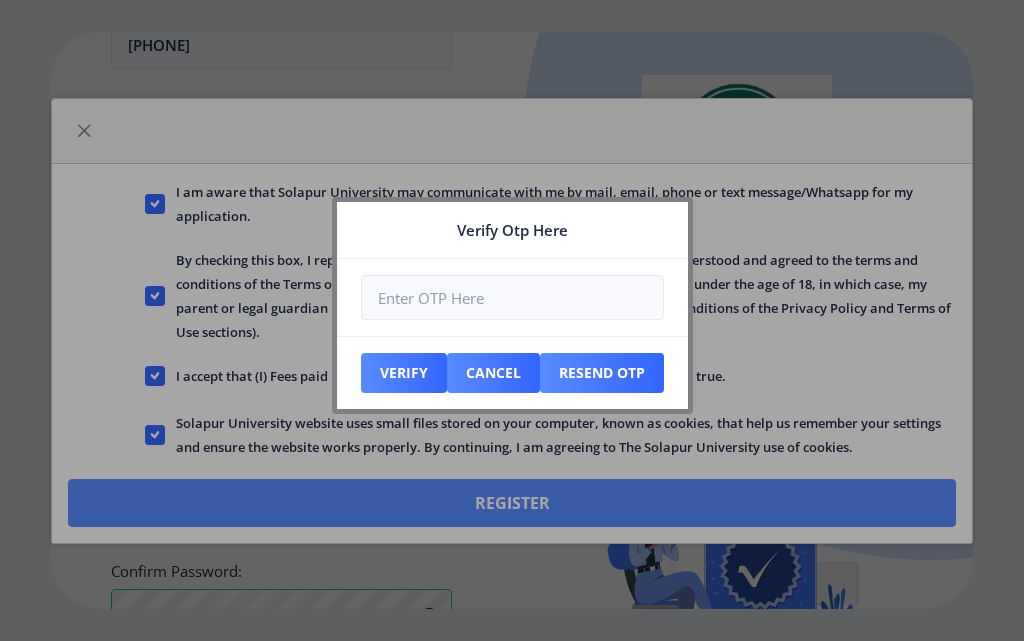 scroll, scrollTop: 953, scrollLeft: 0, axis: vertical 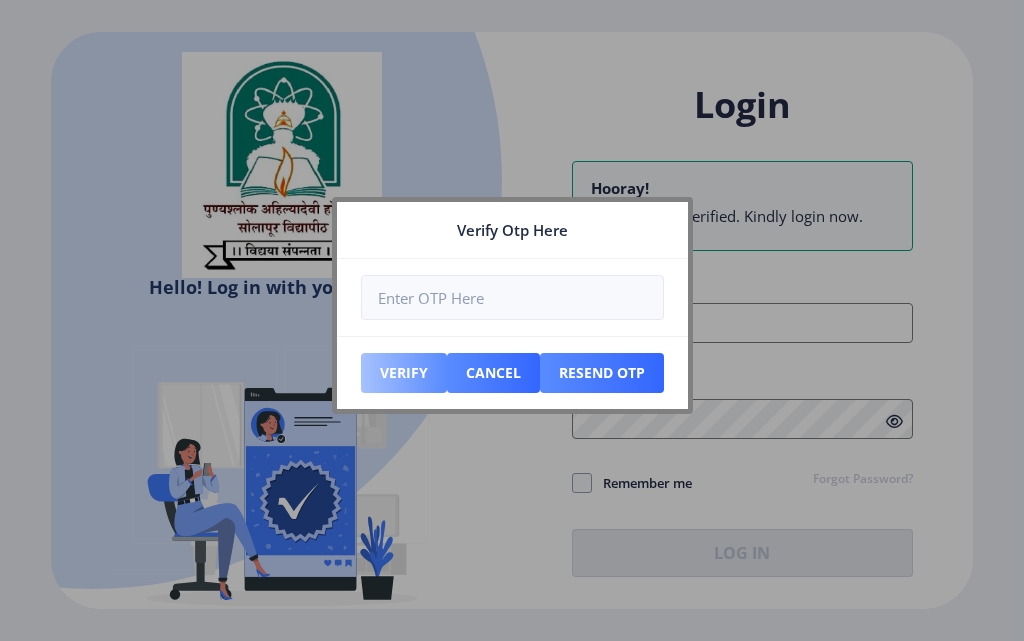 type on "[NUMBER]" 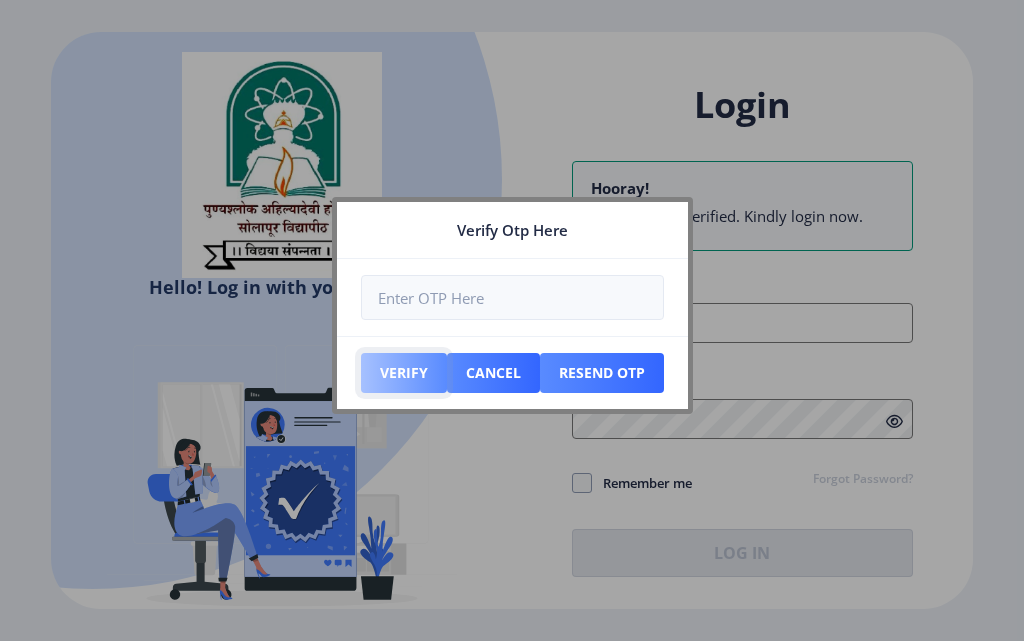 click on "Verify" at bounding box center [404, 373] 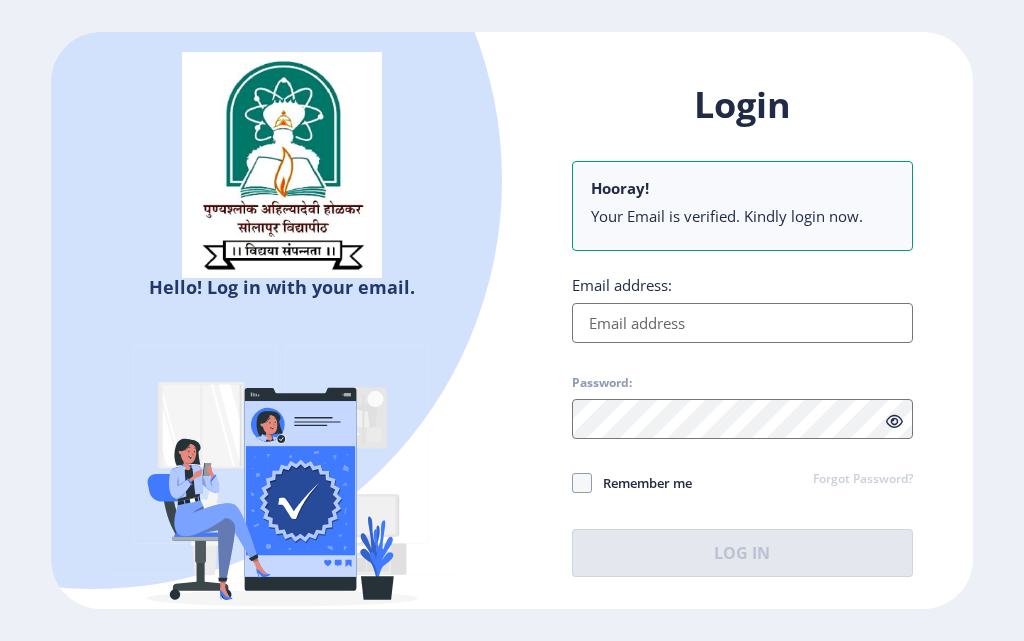 click on "Email address:" at bounding box center [742, 323] 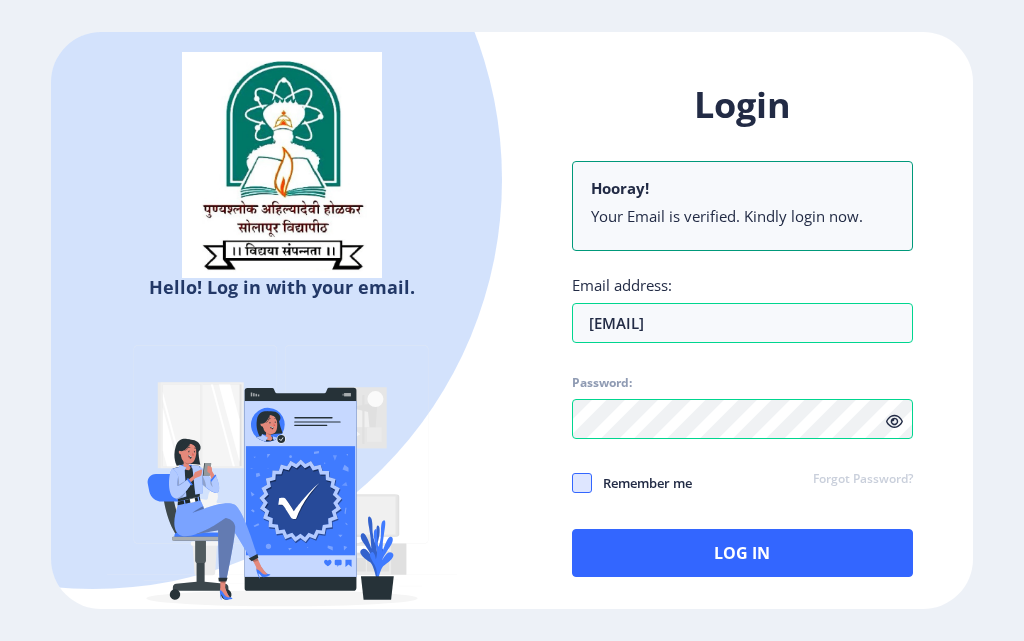 click 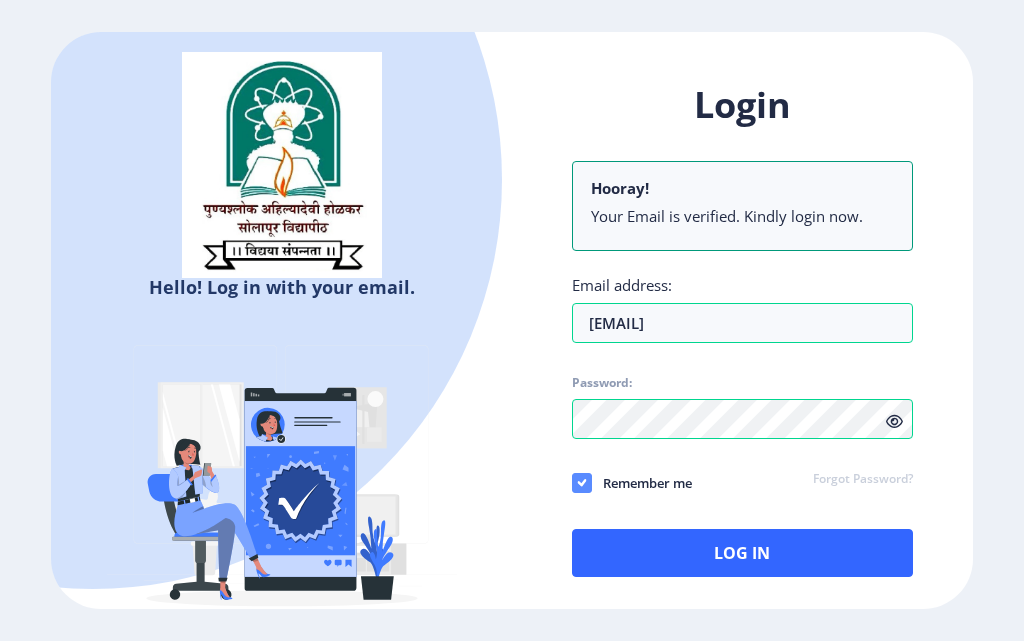 click 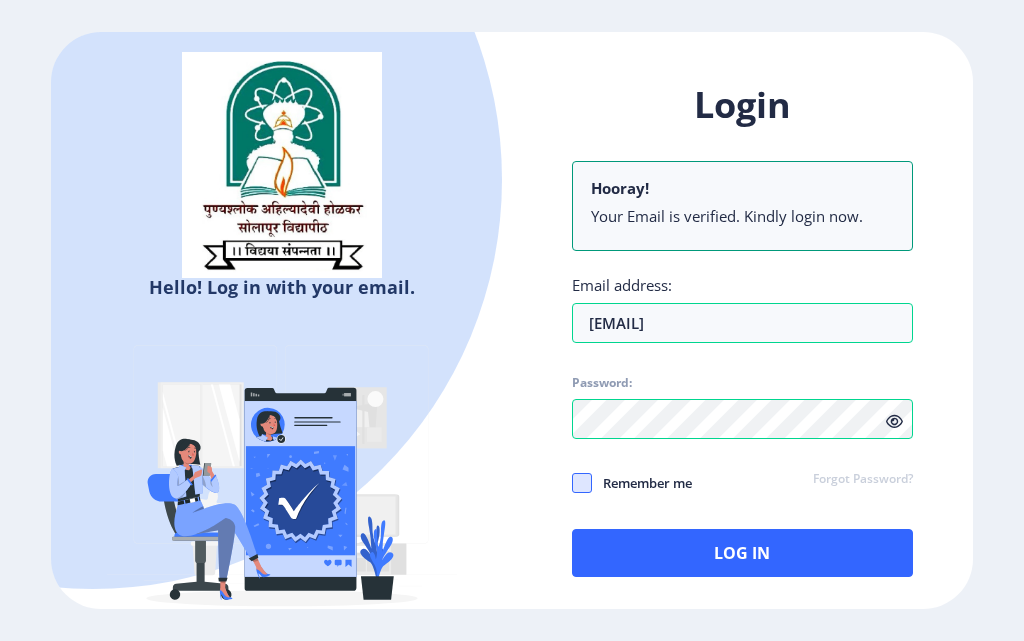 click 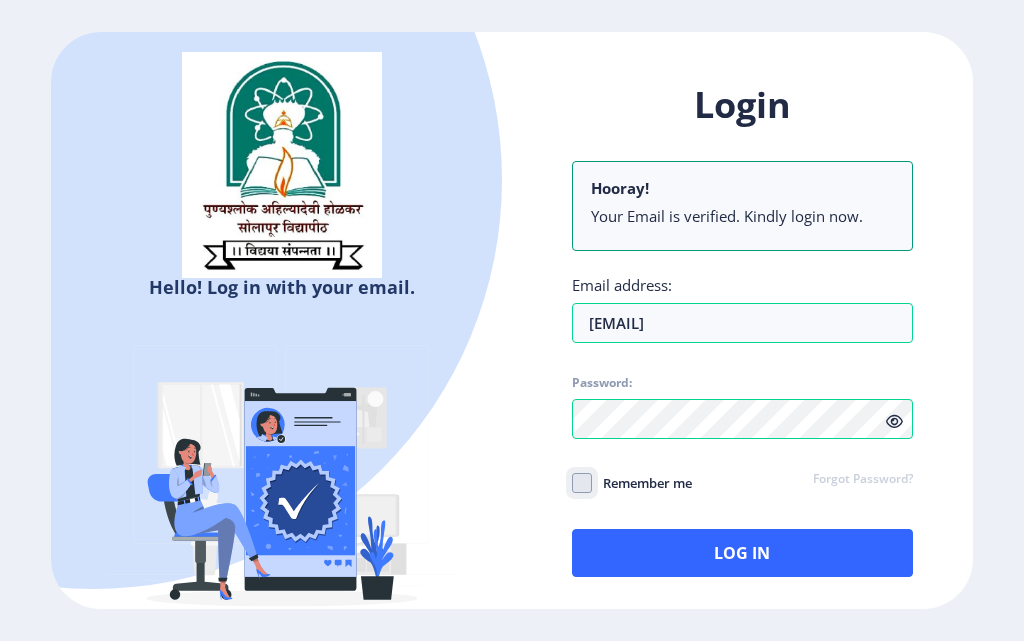 checkbox on "true" 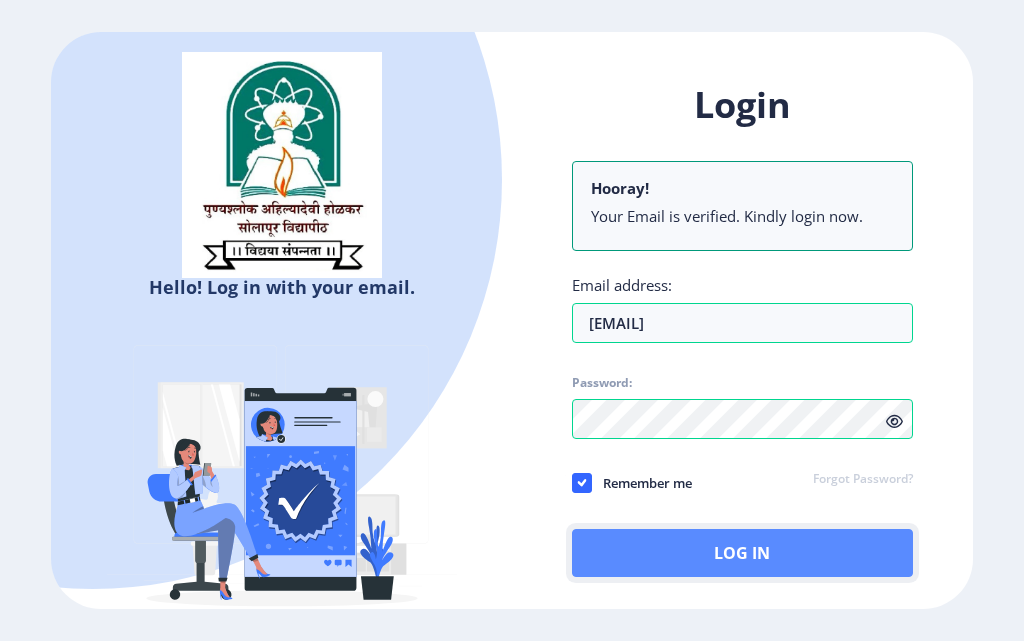 click on "Log In" 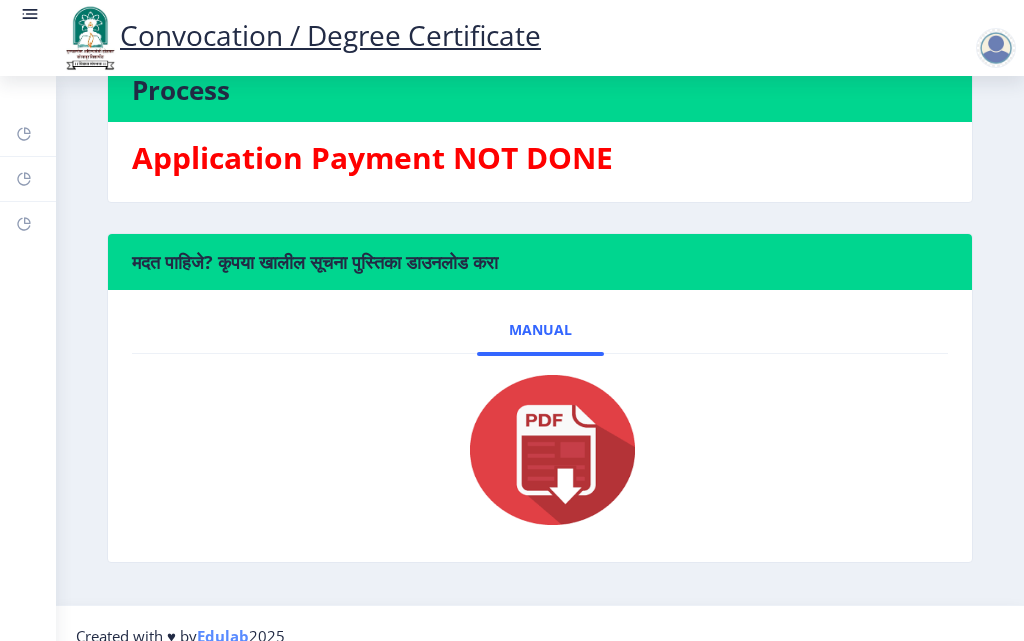 scroll, scrollTop: 685, scrollLeft: 0, axis: vertical 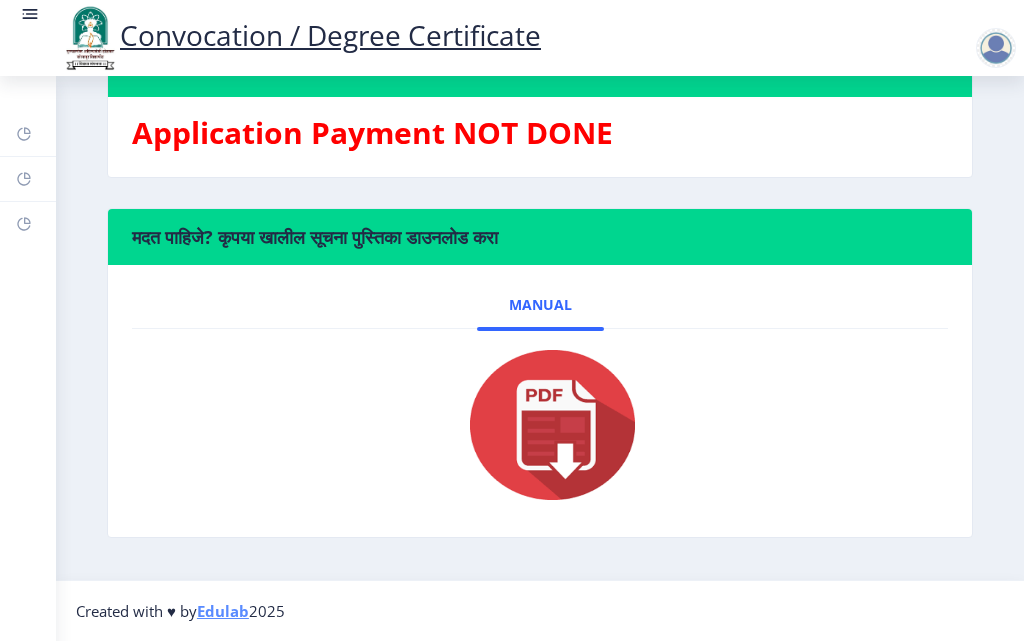 click 